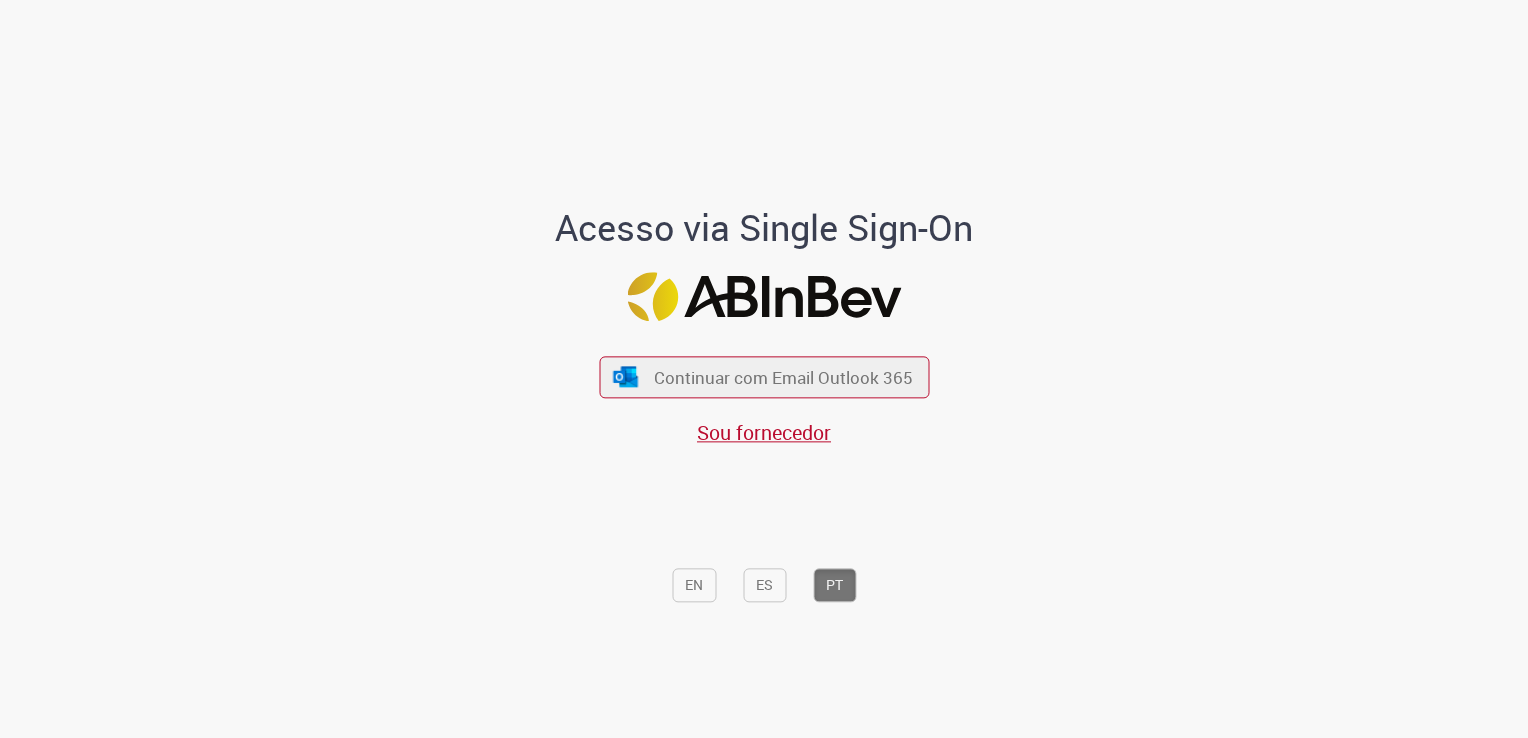 scroll, scrollTop: 0, scrollLeft: 0, axis: both 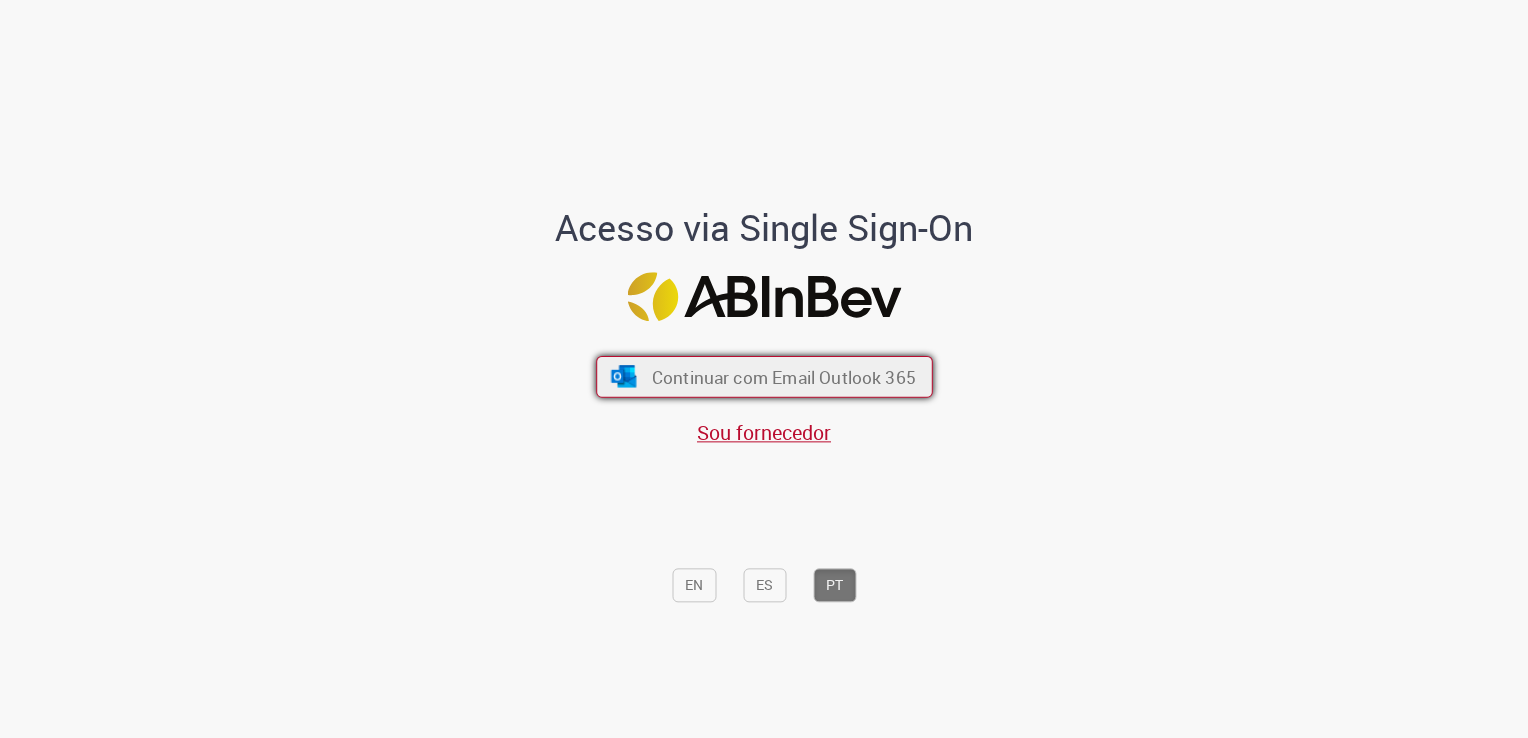 click on "Continuar com Email Outlook 365" at bounding box center (783, 377) 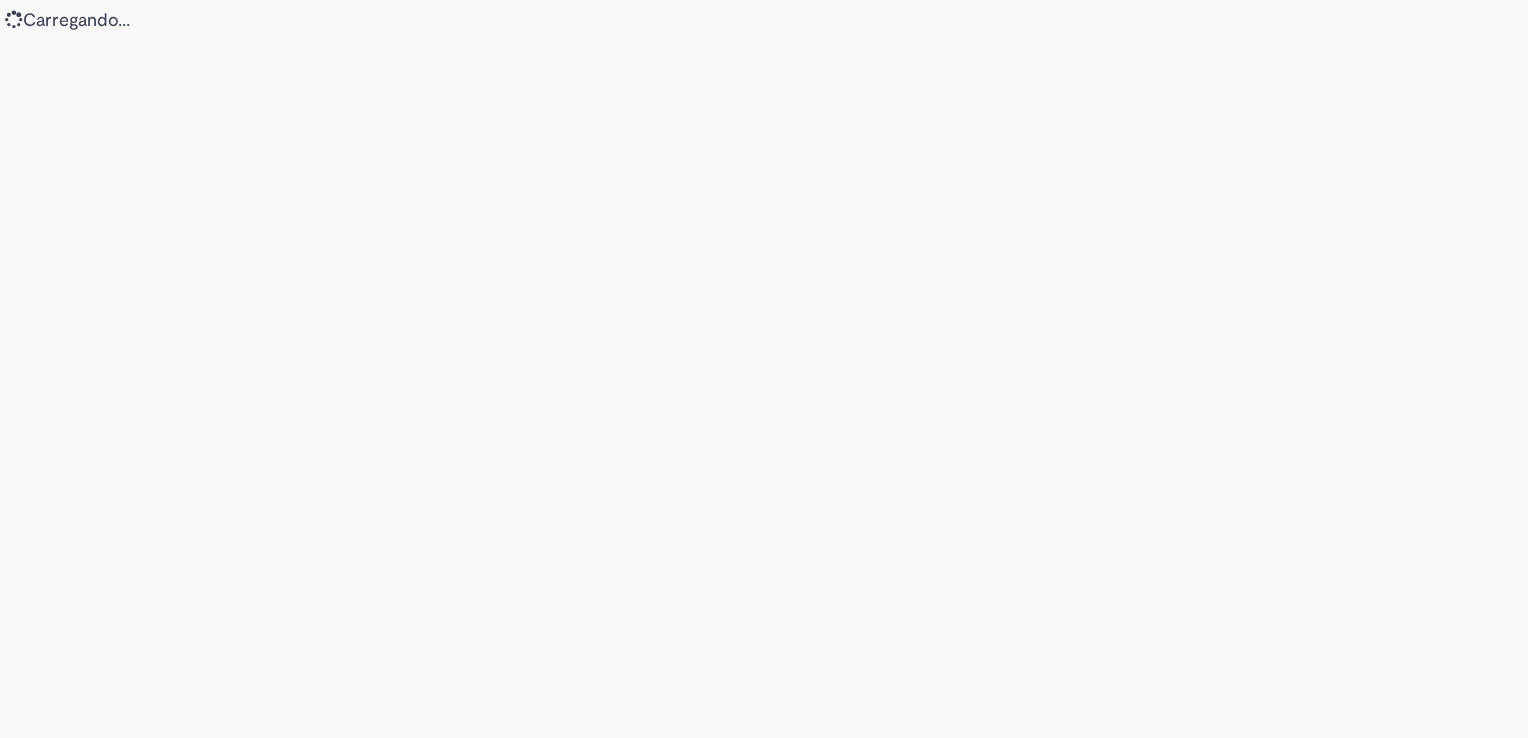 scroll, scrollTop: 0, scrollLeft: 0, axis: both 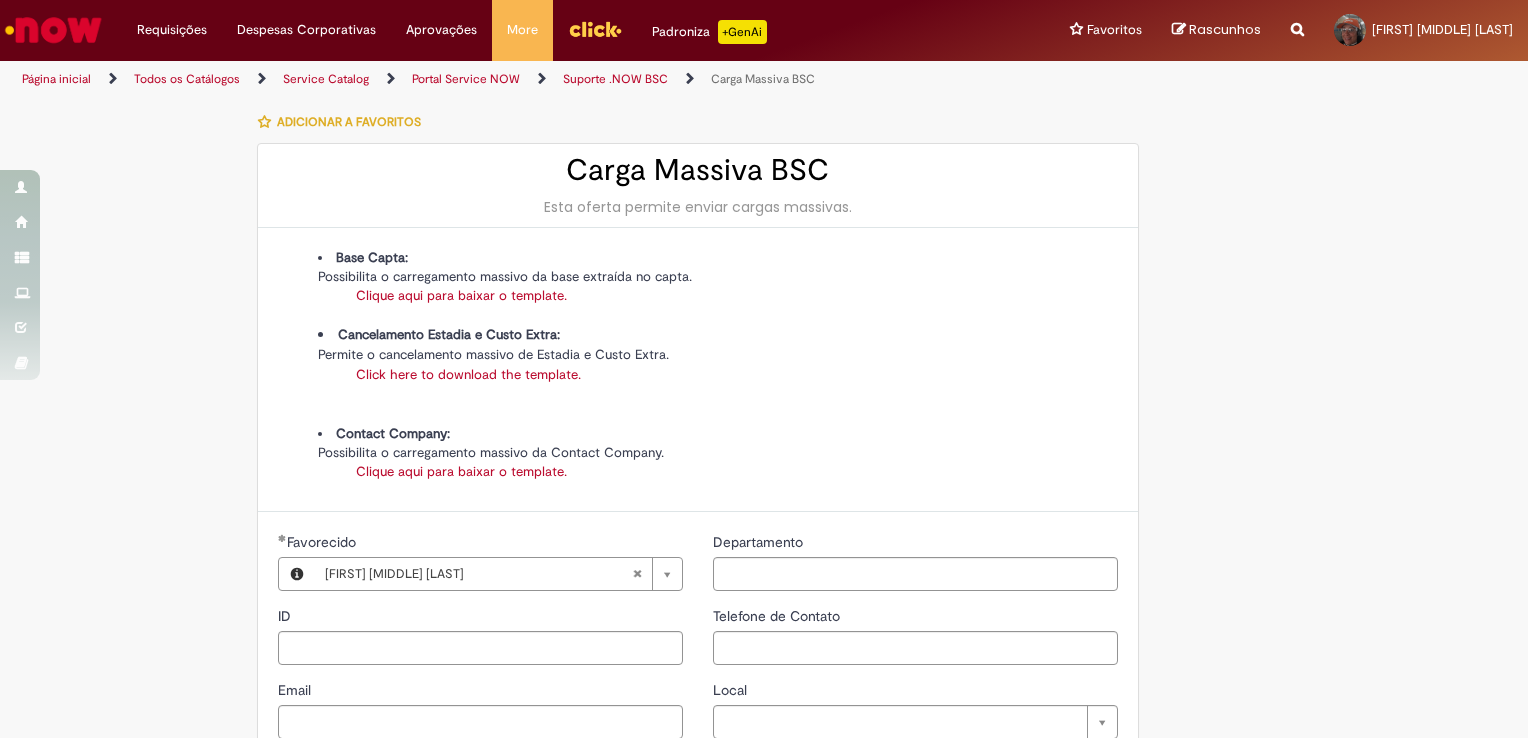 type on "********" 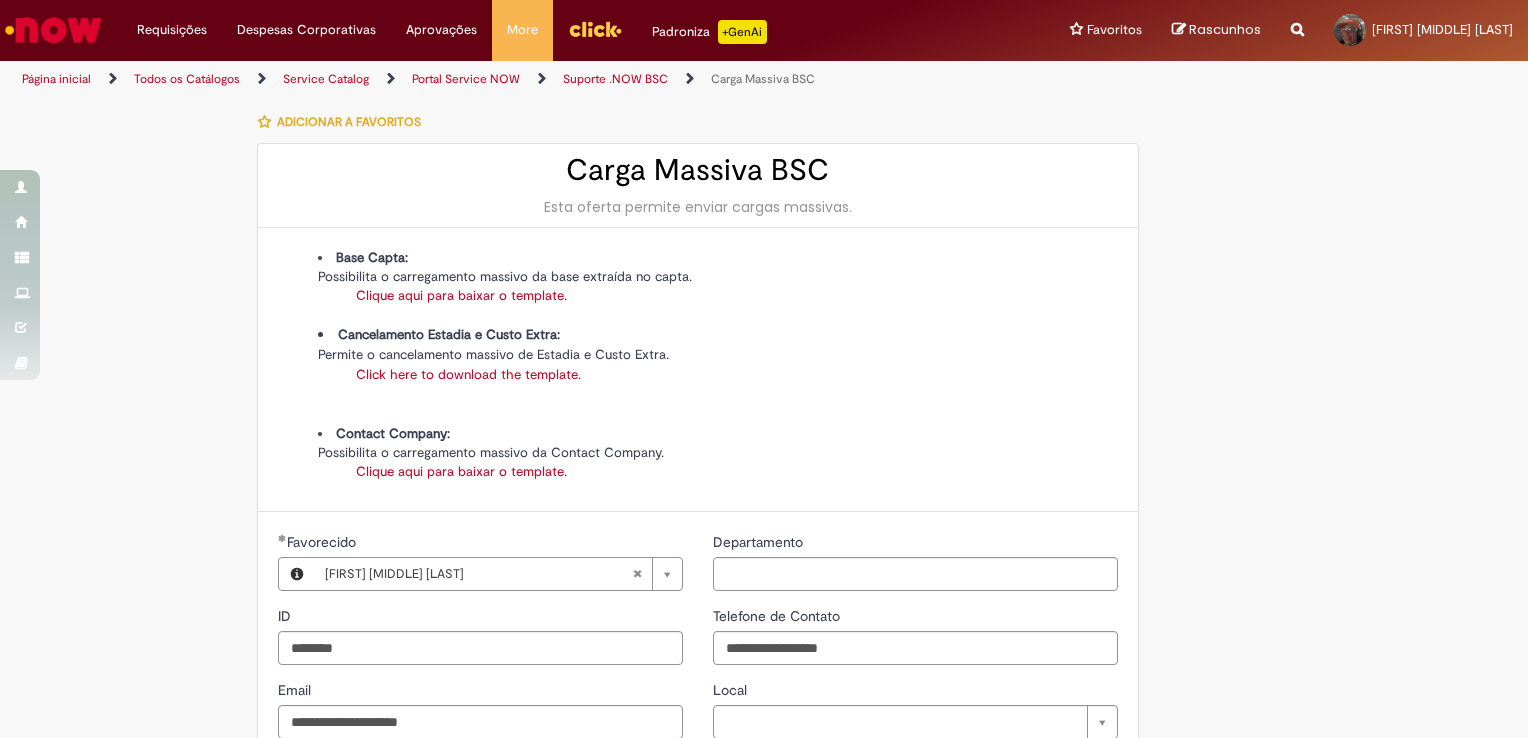 type on "**********" 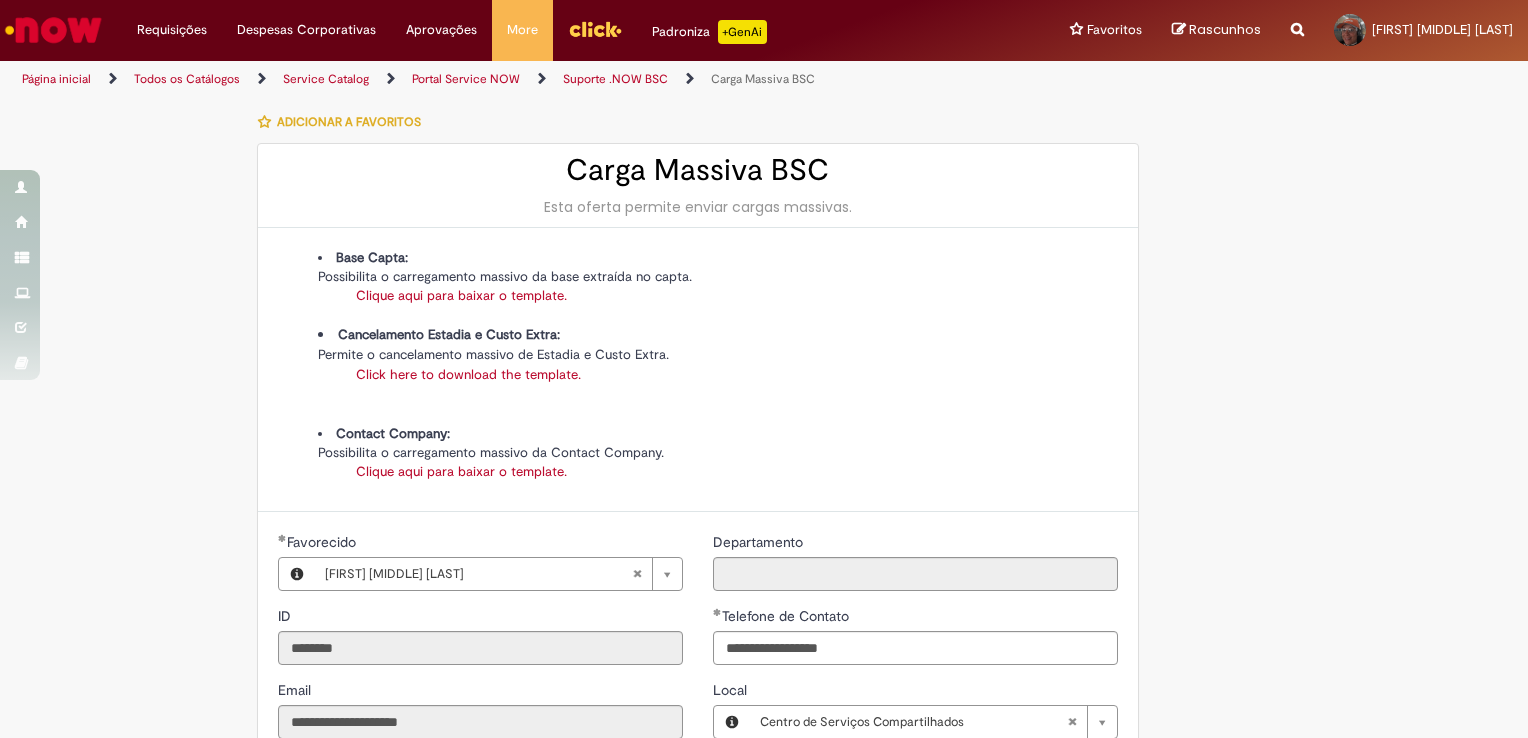 type on "**********" 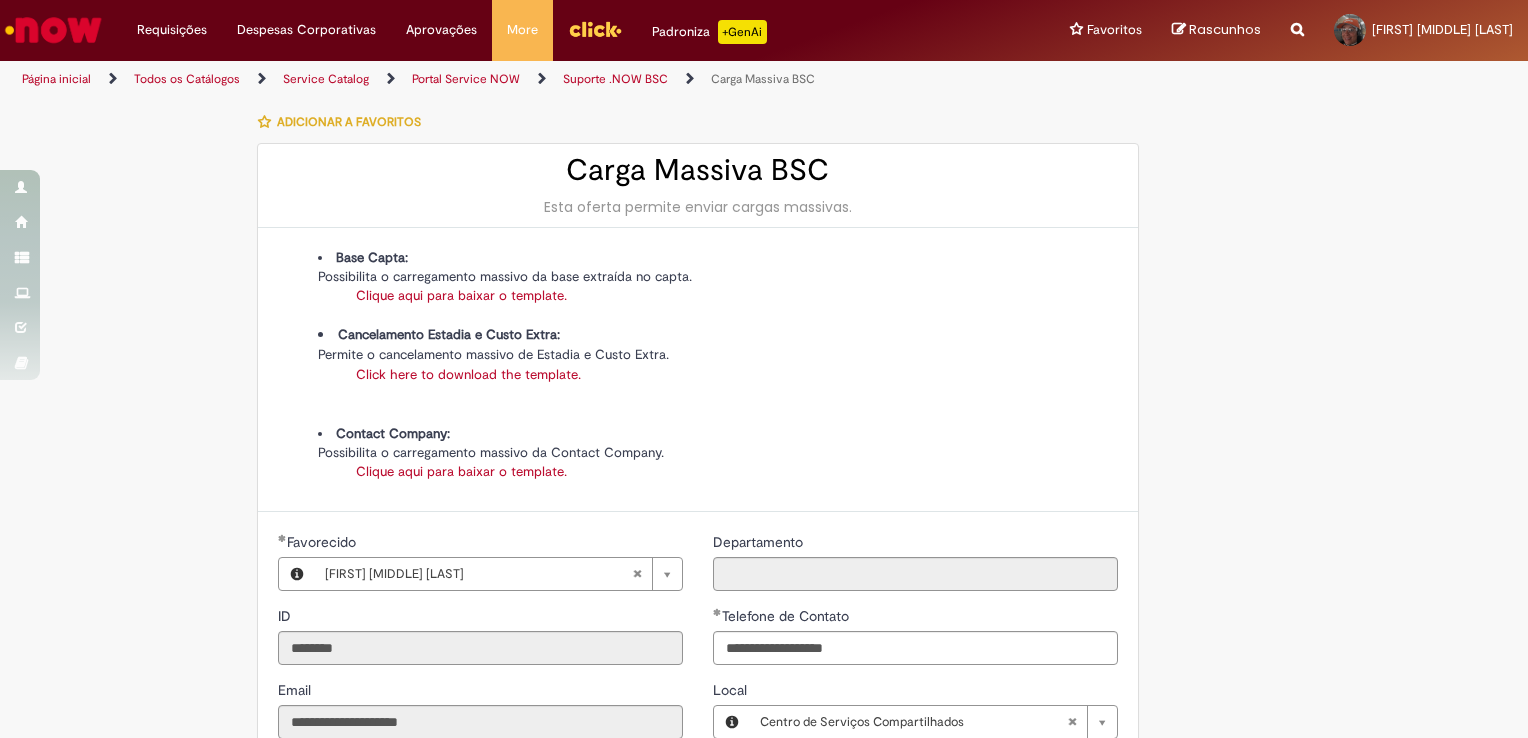 click on "Base Capta:             Possibilita o carregamento massivo da base extraída no capta.             Clique aqui para baixar o template." at bounding box center [718, 286] 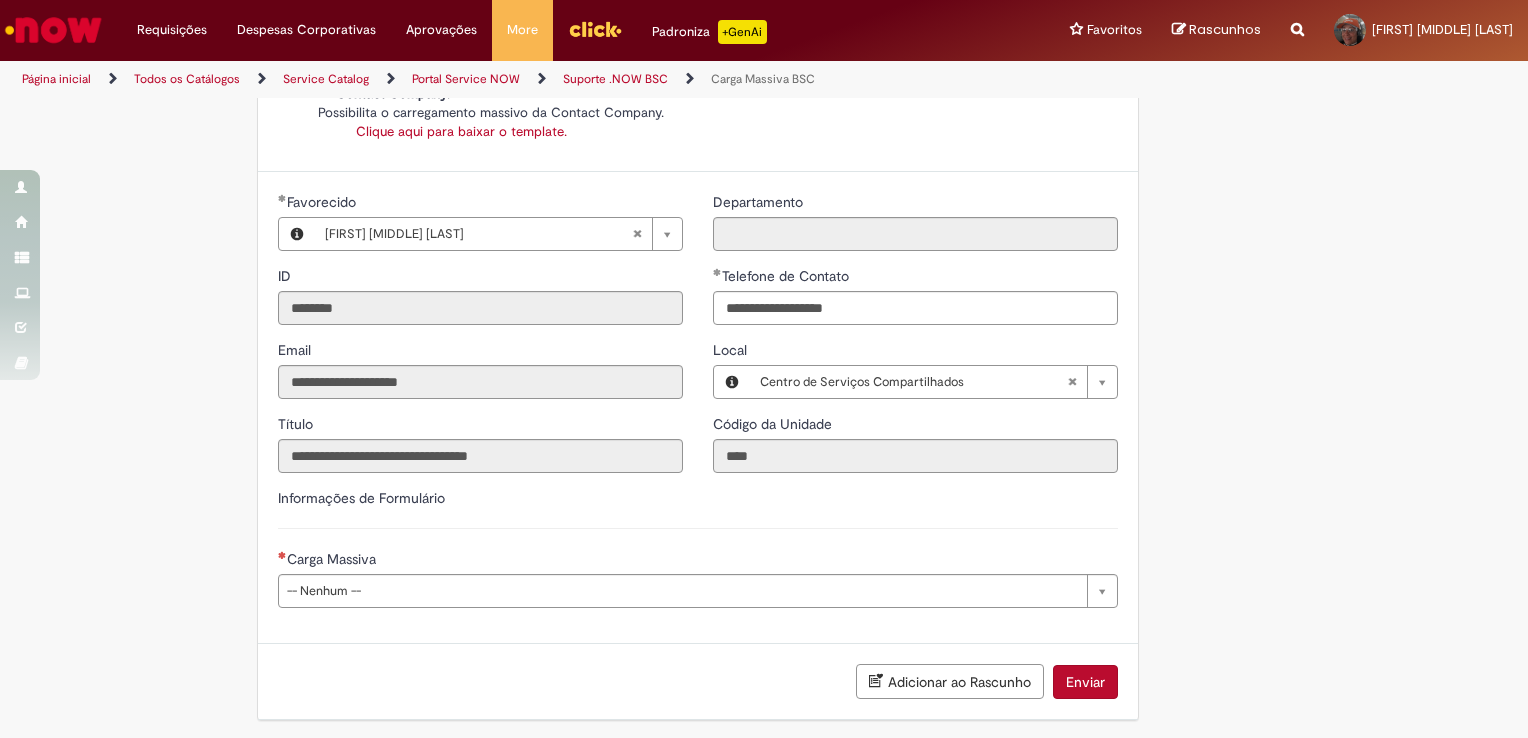 scroll, scrollTop: 342, scrollLeft: 0, axis: vertical 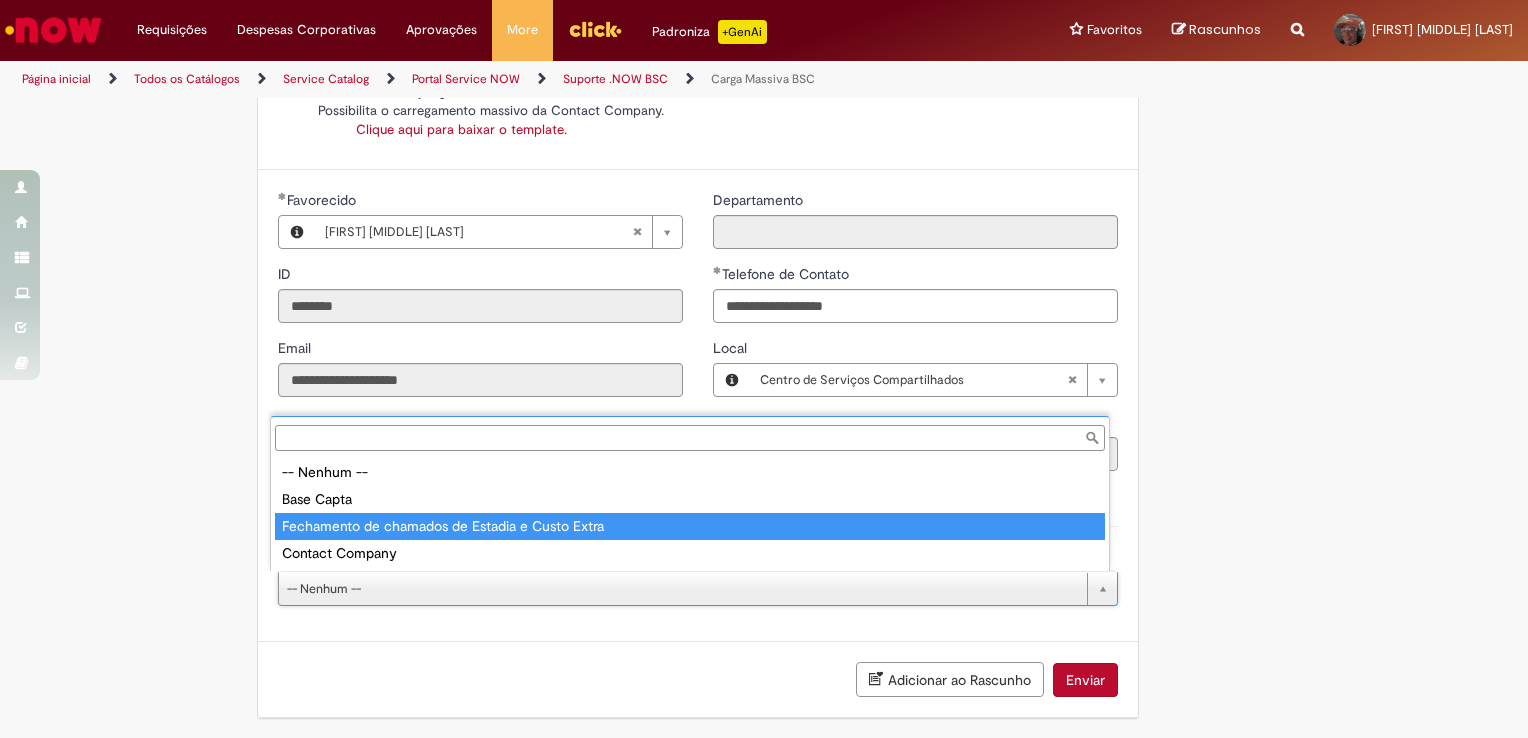 type on "**********" 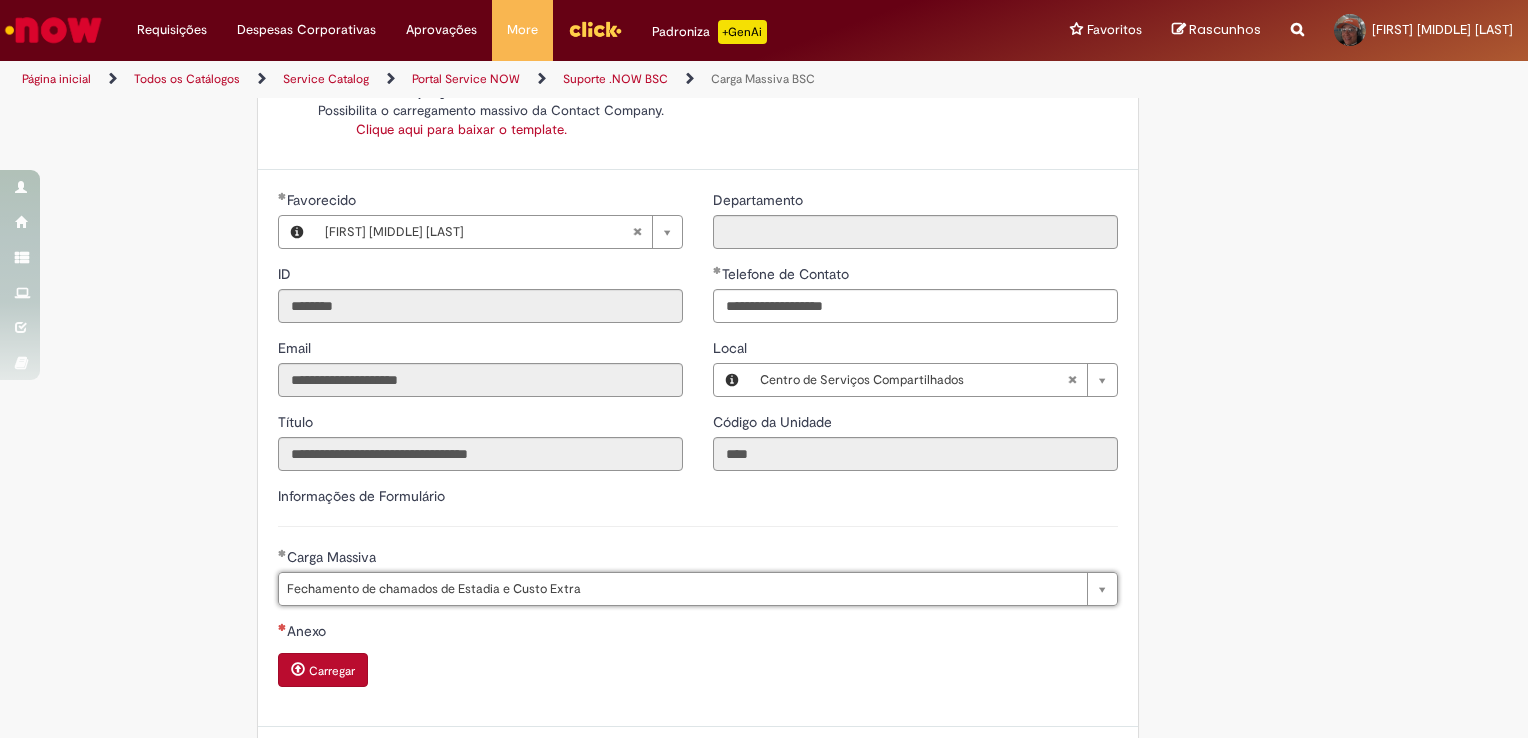 click on "Carregar" at bounding box center [698, 672] 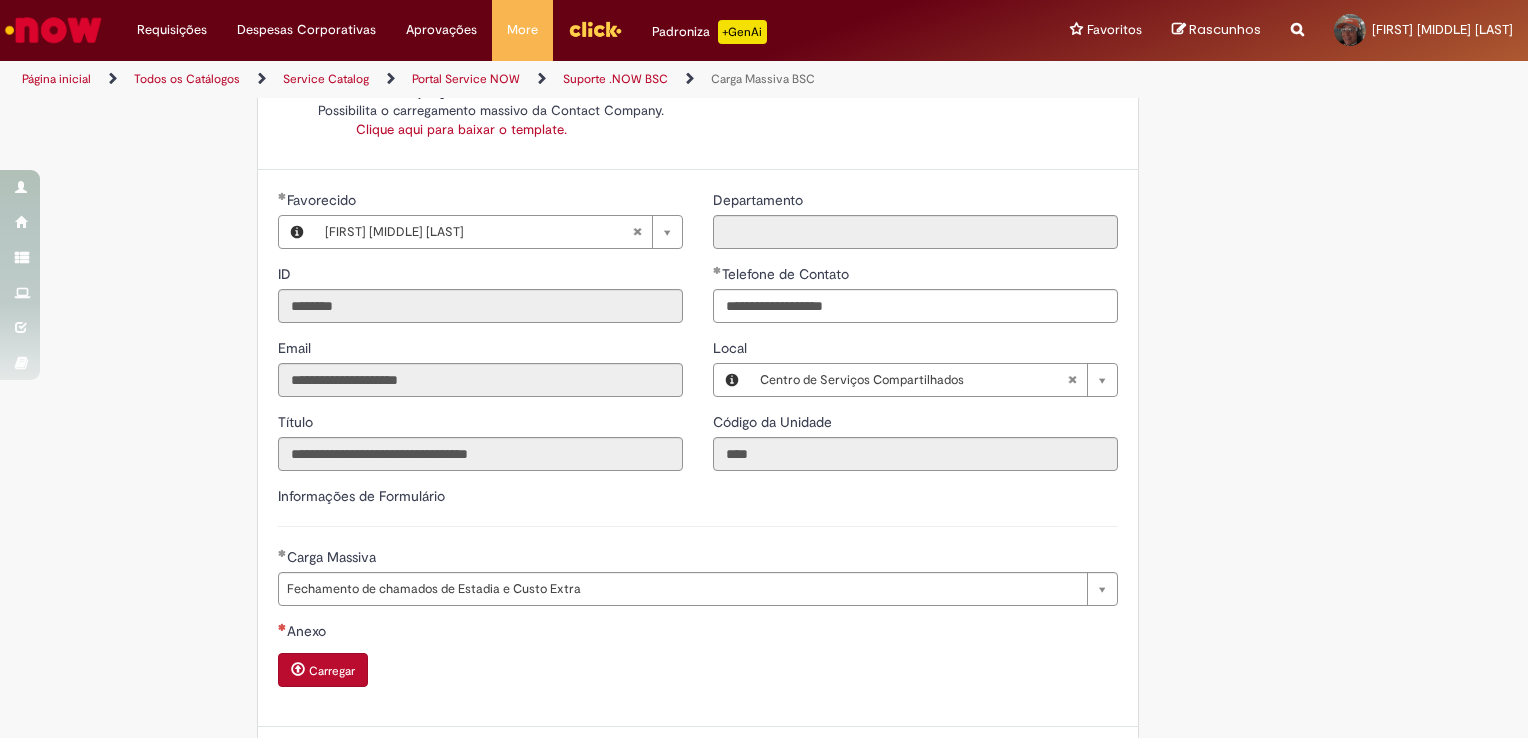 click on "Carregar" at bounding box center (332, 671) 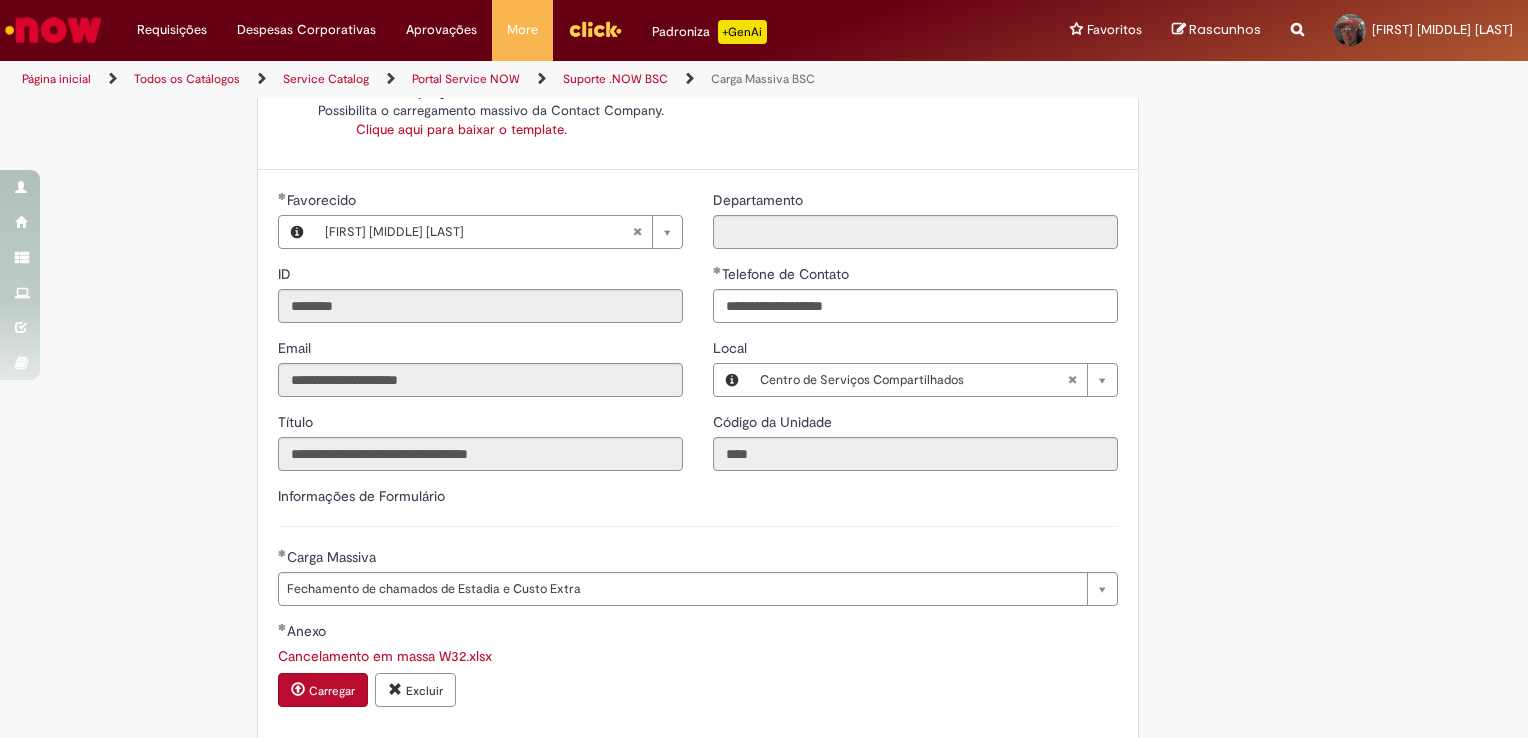 click on "Cancelamento em massa W32.xlsx
Carregar
Excluir" at bounding box center [698, 678] 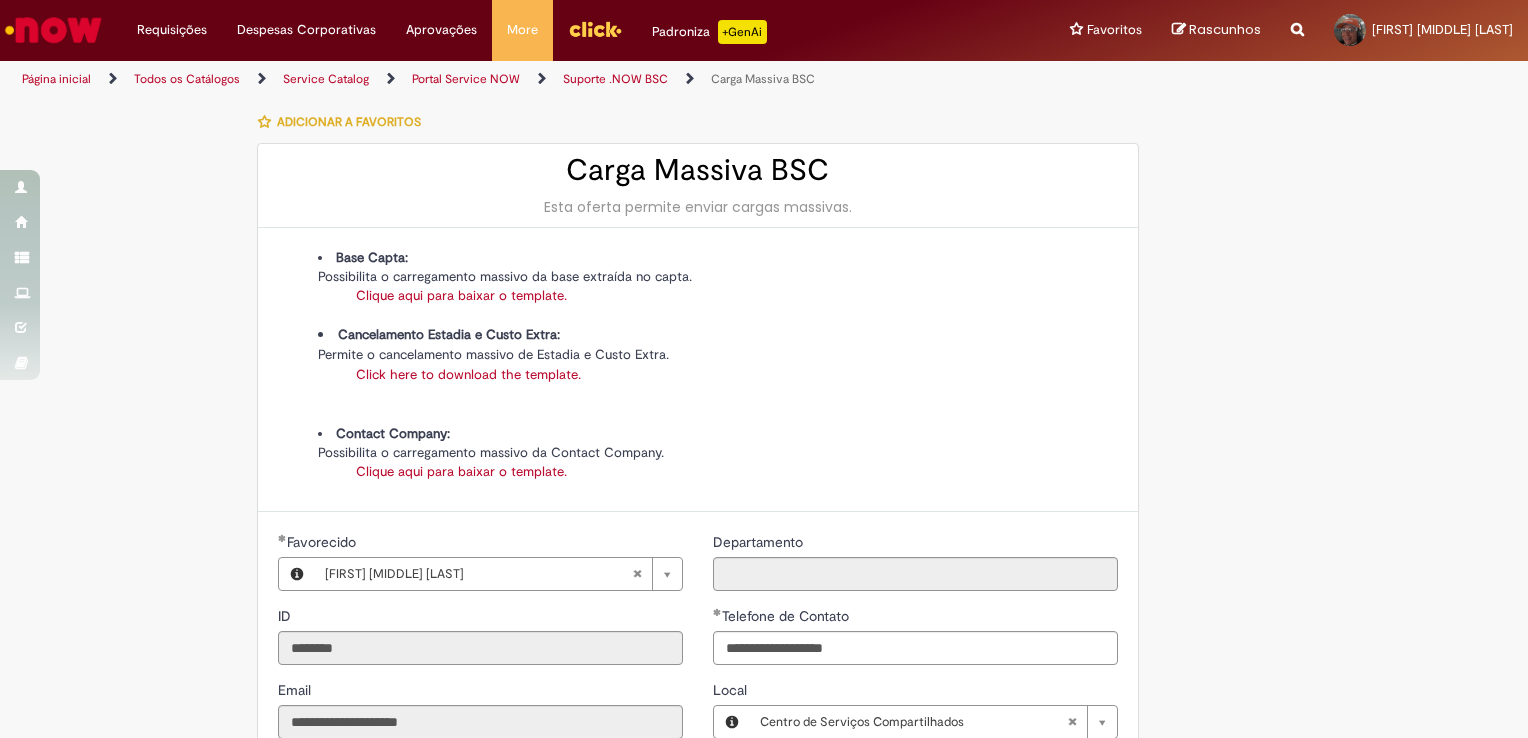 scroll, scrollTop: 446, scrollLeft: 0, axis: vertical 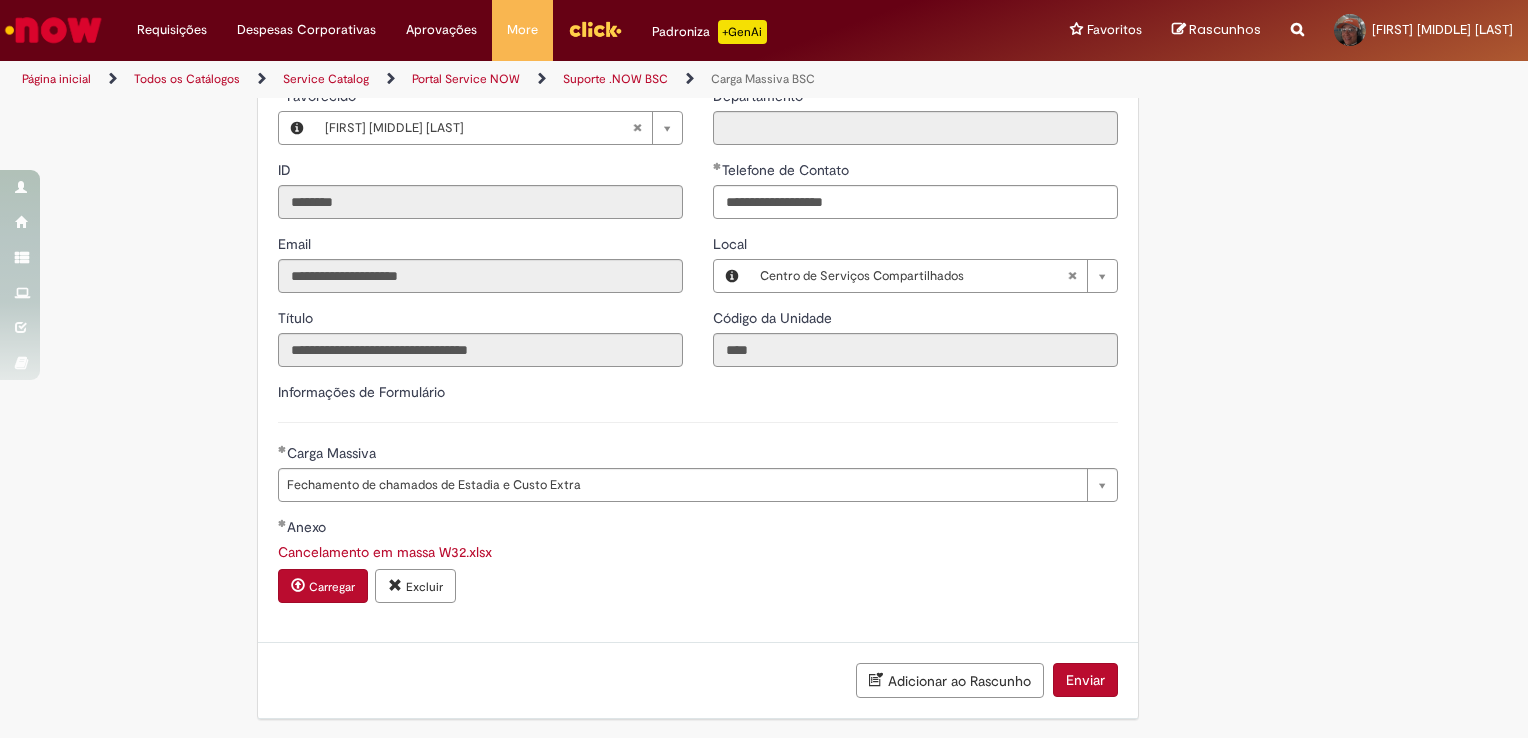 click on "Enviar" at bounding box center [1085, 680] 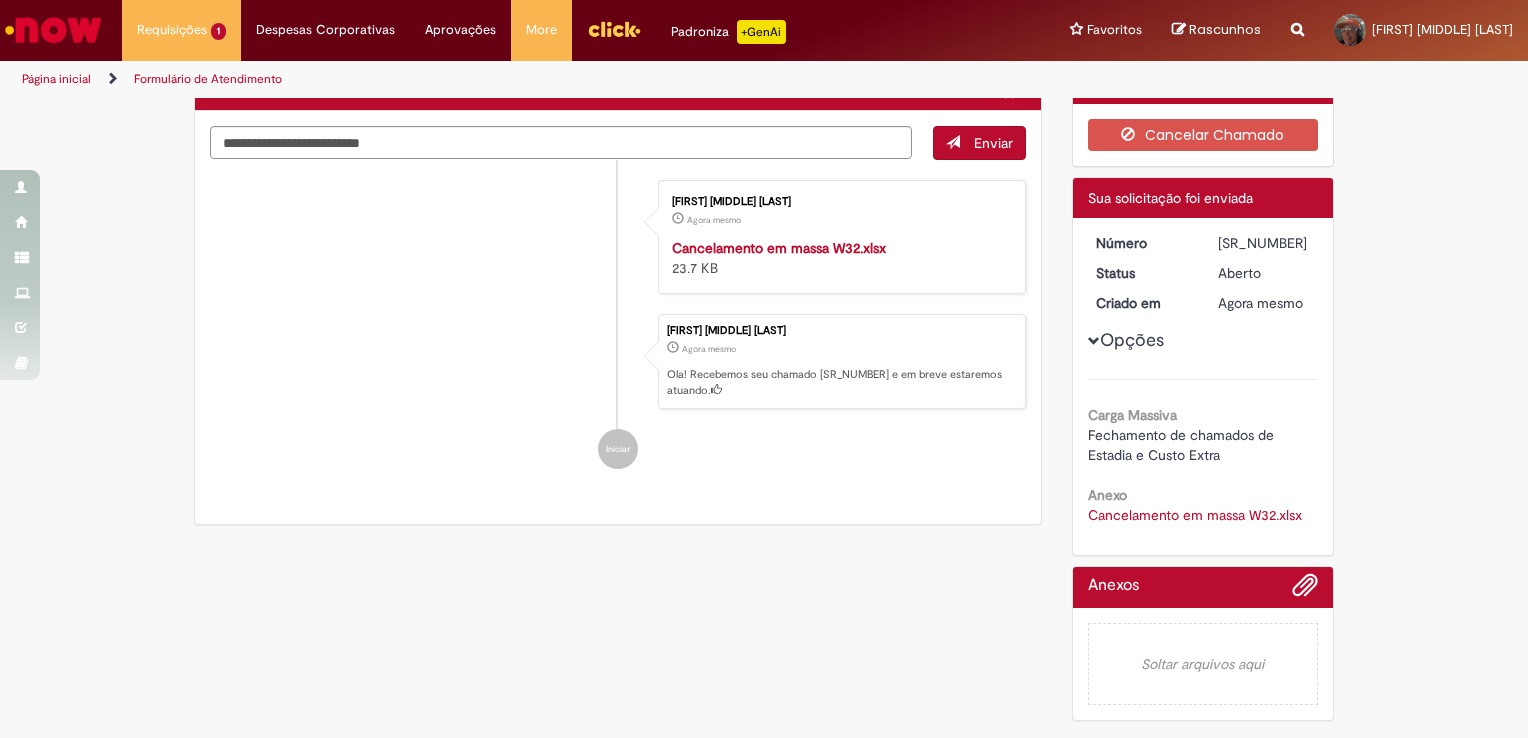 scroll, scrollTop: 0, scrollLeft: 0, axis: both 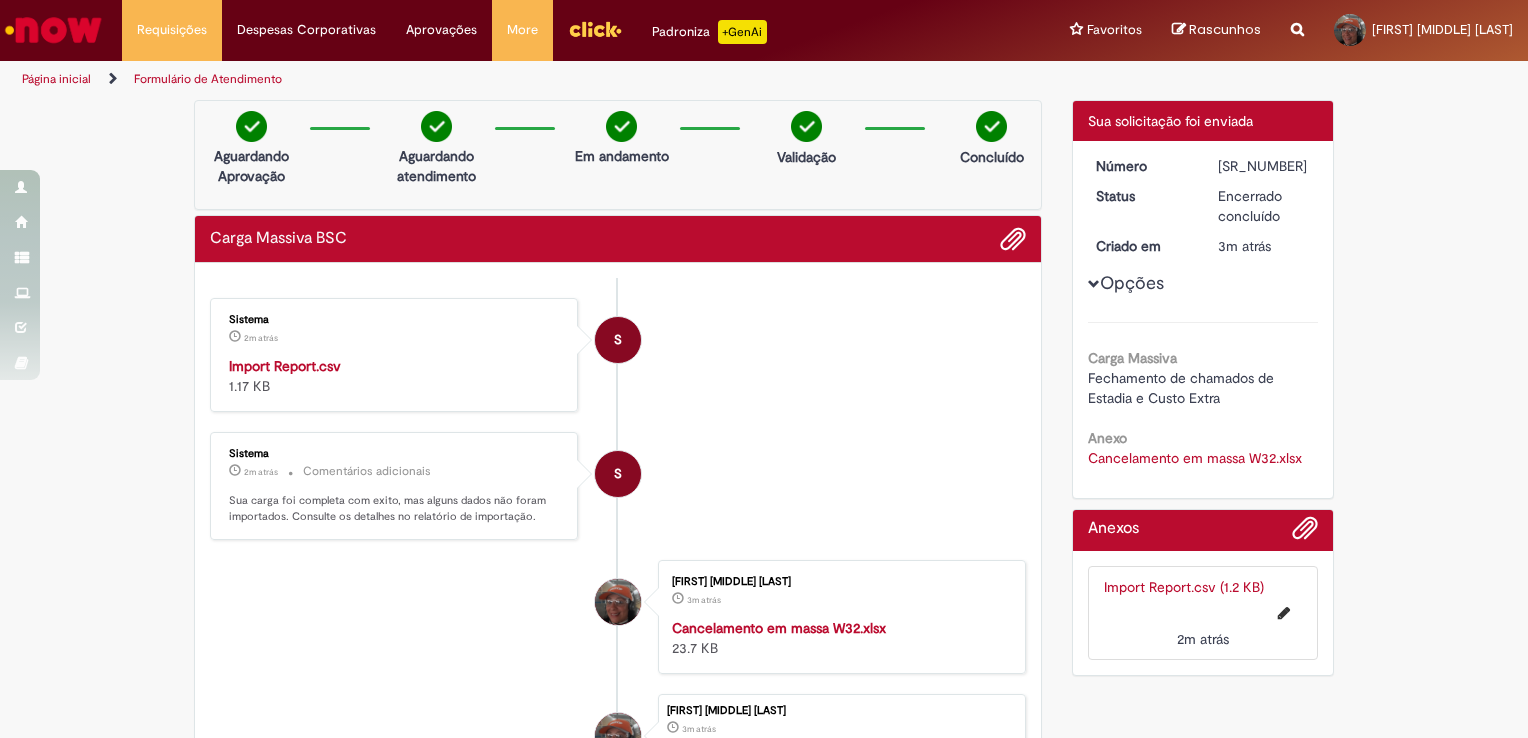 click on "Verificar Código de Barras
Aguardando Aprovação
Aguardando atendimento
Em andamento
Validação
Concluído
Carga Massiva BSC
Enviar
S
Sistema
2m atrás 2 minutos atrás
Import Report.csv  1.17 KB
S" at bounding box center (764, 508) 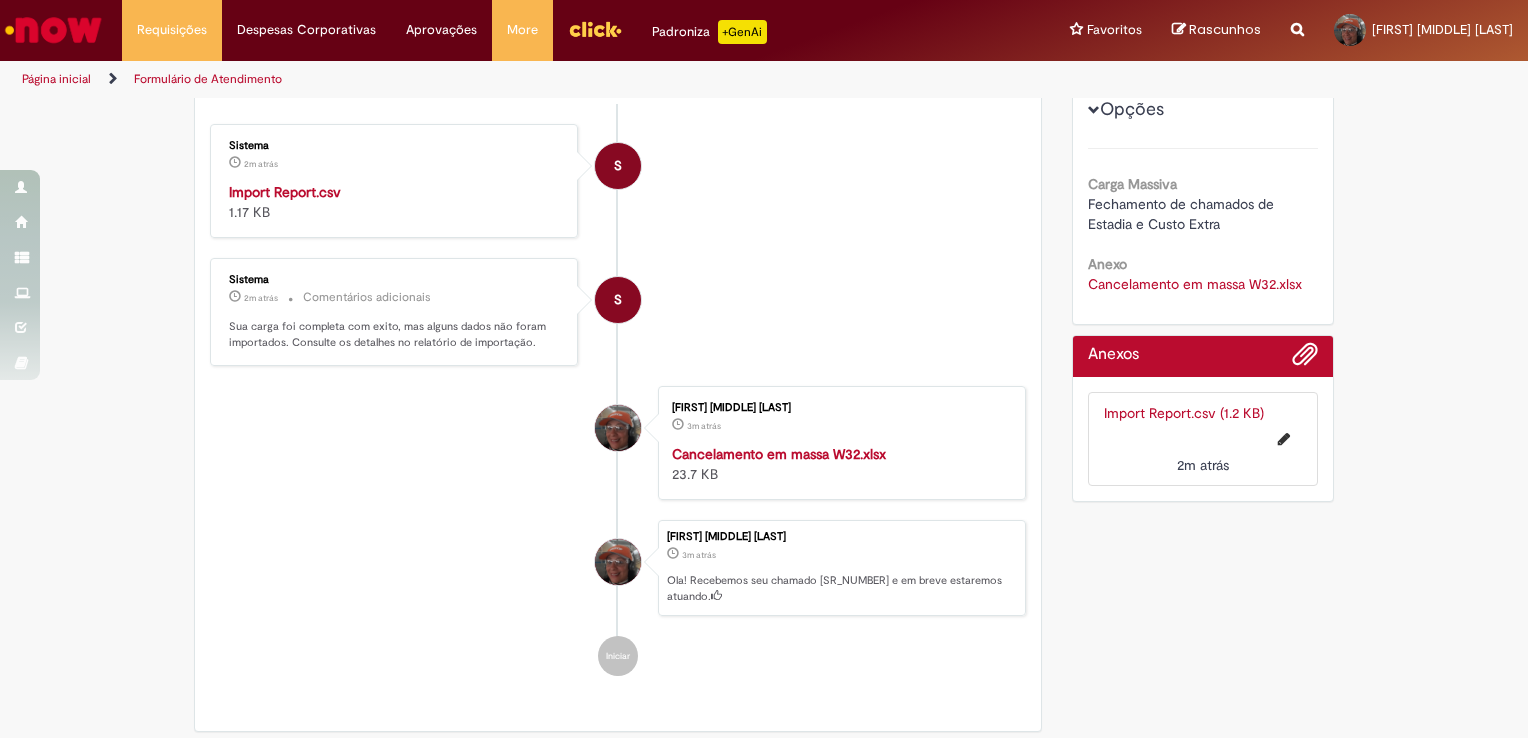 scroll, scrollTop: 0, scrollLeft: 0, axis: both 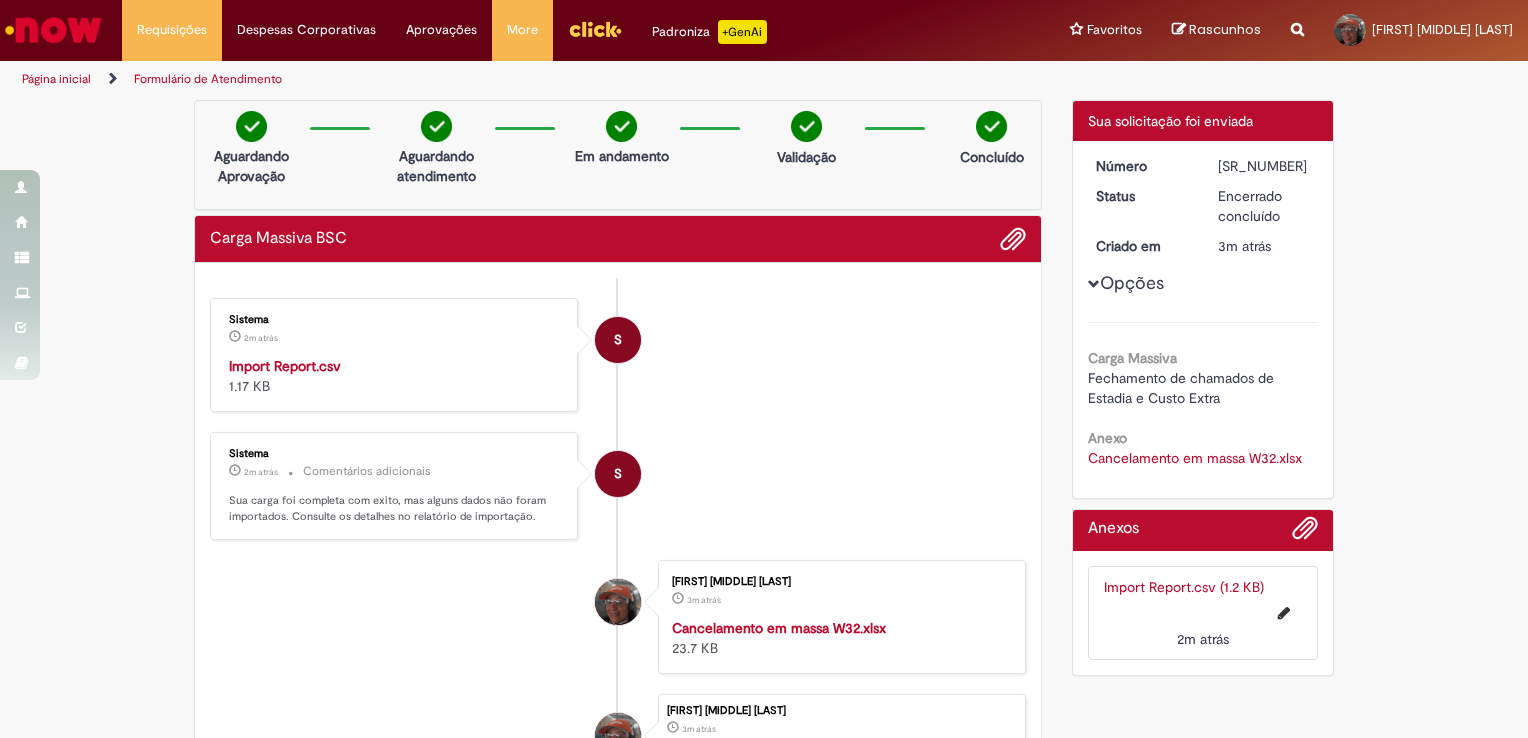 click on "Verificar Código de Barras
Aguardando Aprovação
Aguardando atendimento
Em andamento
Validação
Concluído
Carga Massiva BSC
Enviar
S
Sistema
2m atrás 2 minutos atrás
Import Report.csv  1.17 KB
S" at bounding box center (764, 508) 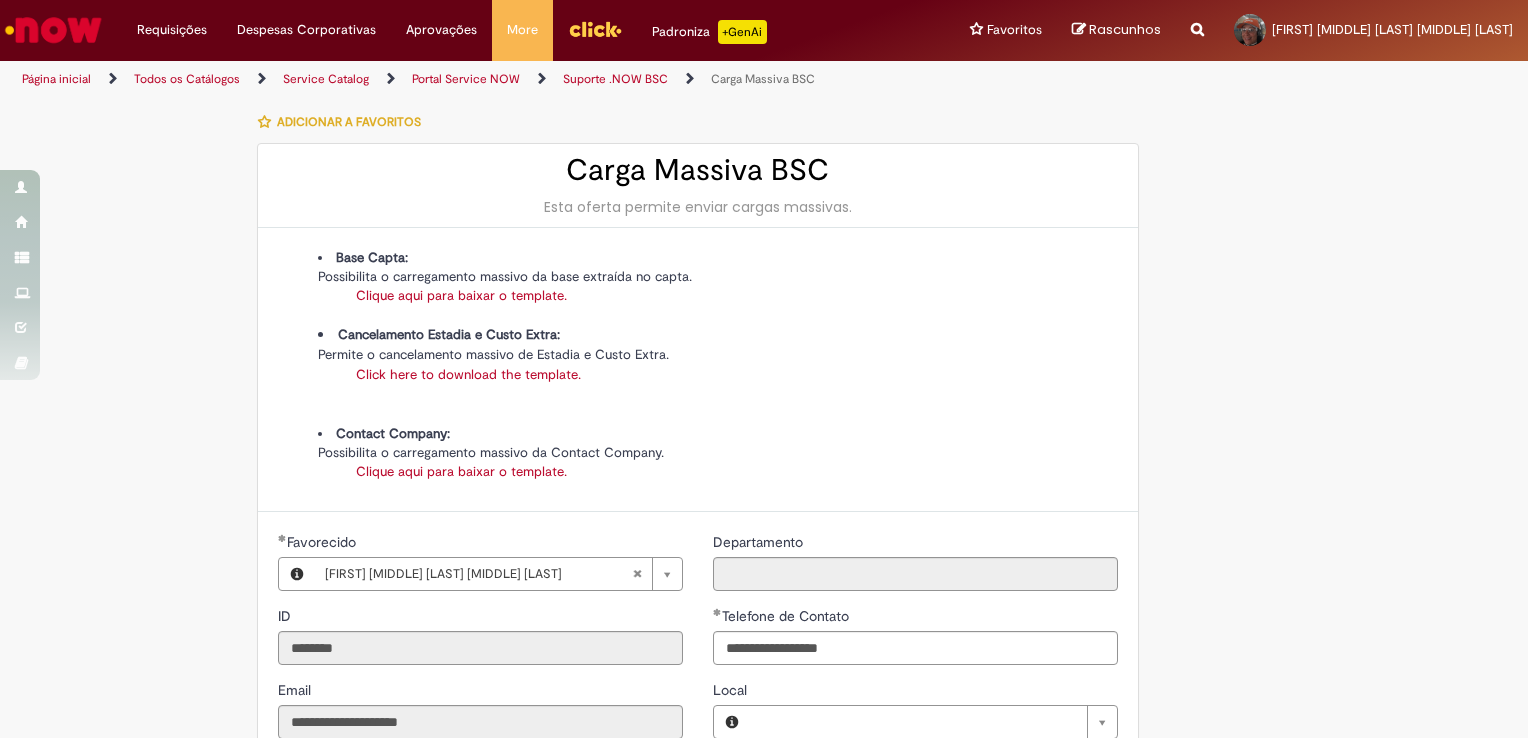 scroll, scrollTop: 0, scrollLeft: 0, axis: both 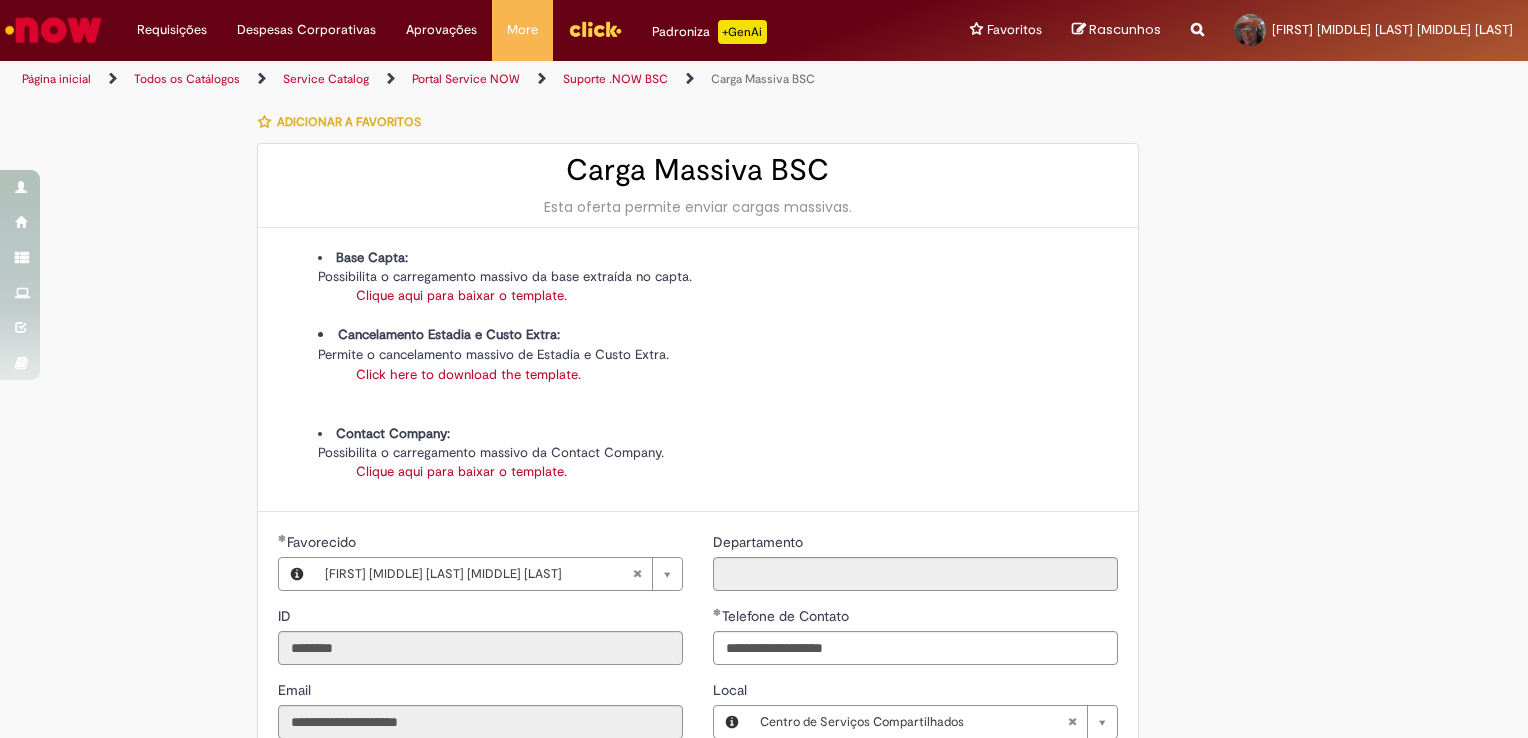drag, startPoint x: 208, startPoint y: 191, endPoint x: 224, endPoint y: 178, distance: 20.615528 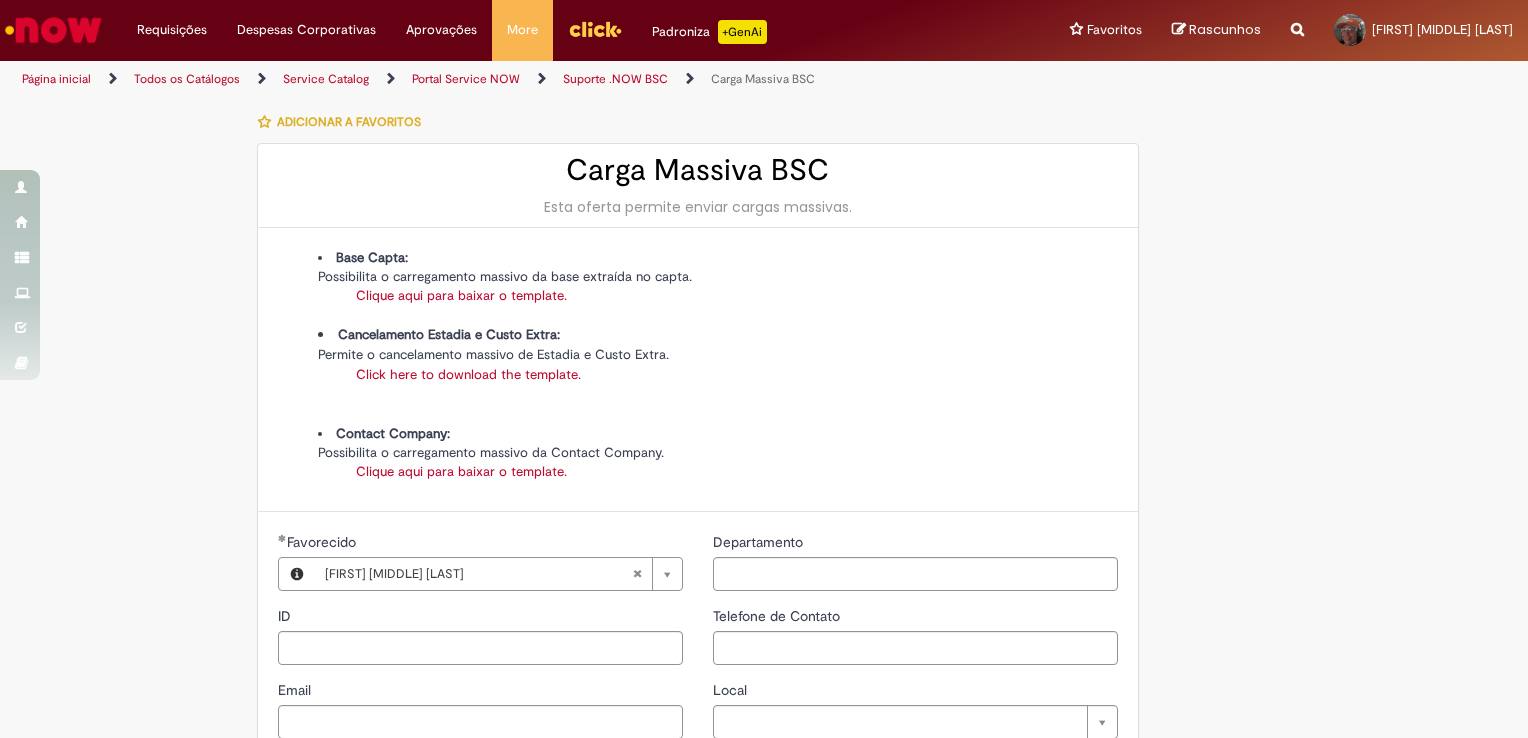 scroll, scrollTop: 0, scrollLeft: 0, axis: both 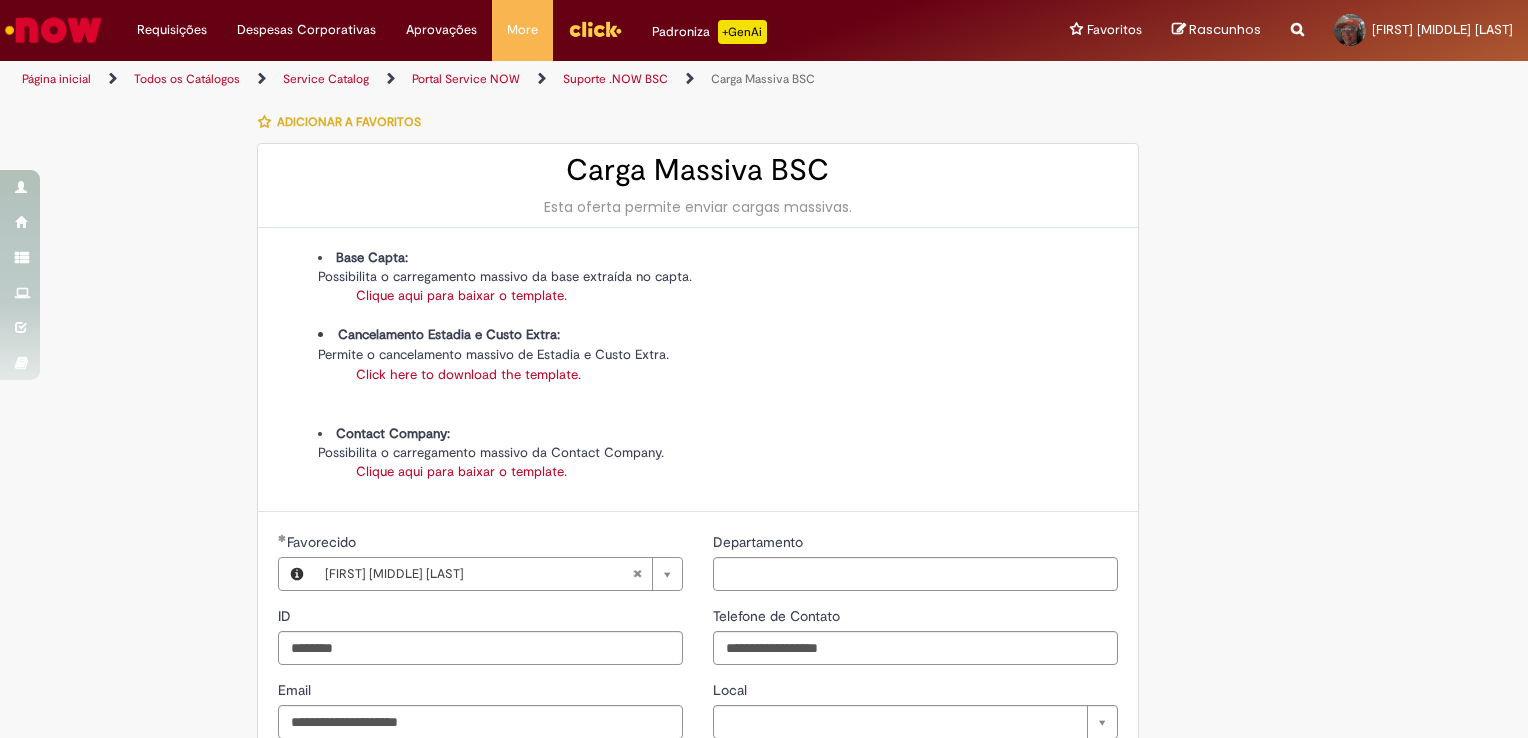 type on "**********" 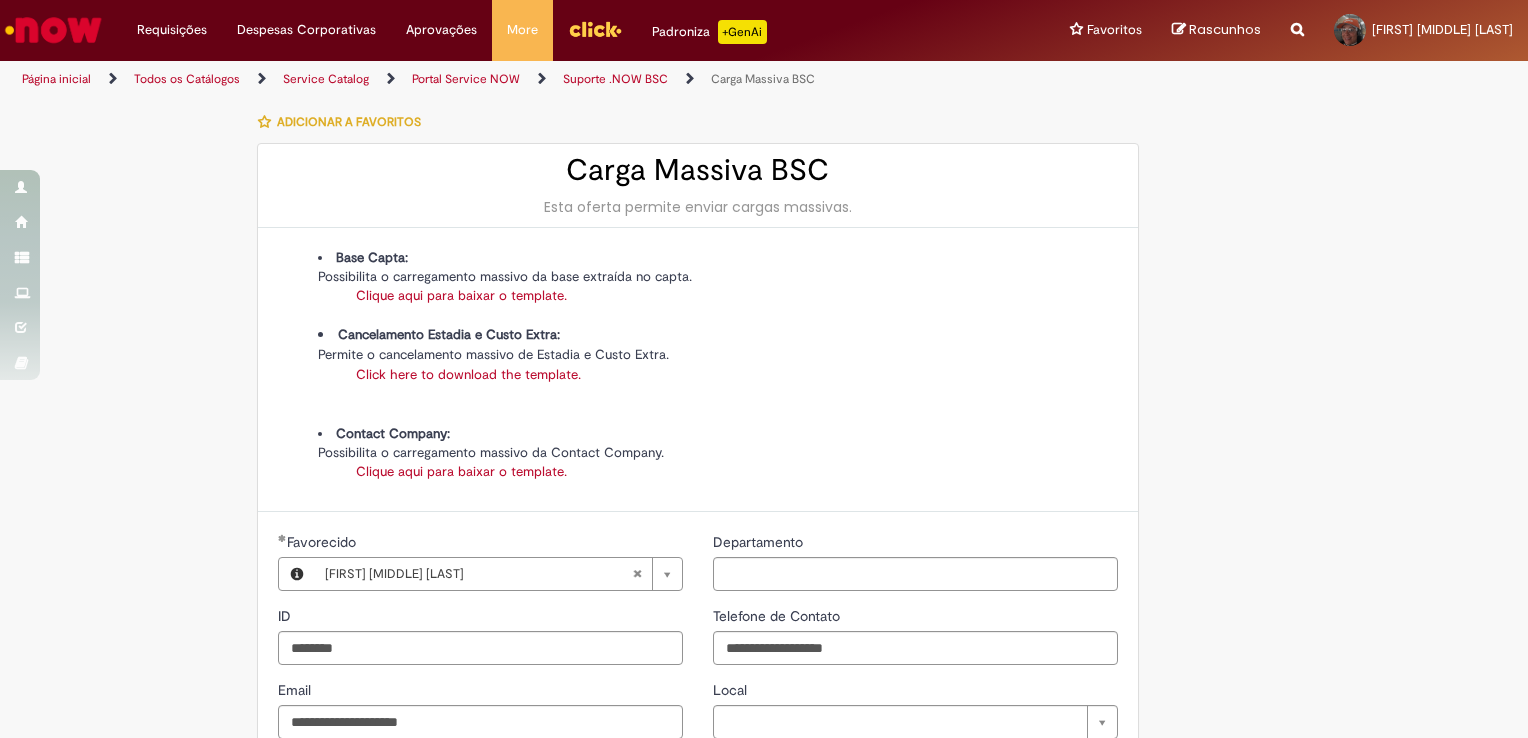 type on "**********" 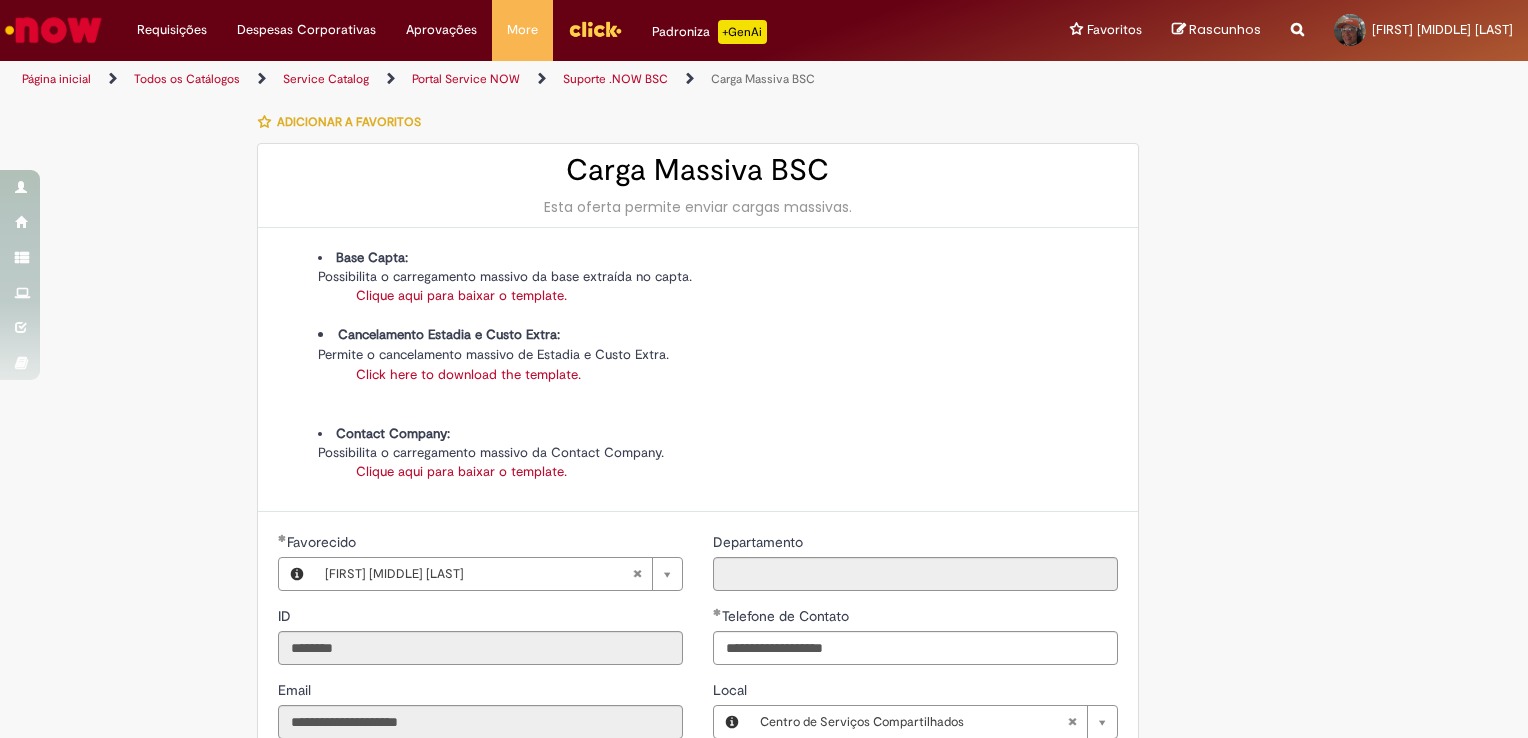 drag, startPoint x: 176, startPoint y: 234, endPoint x: 184, endPoint y: 226, distance: 11.313708 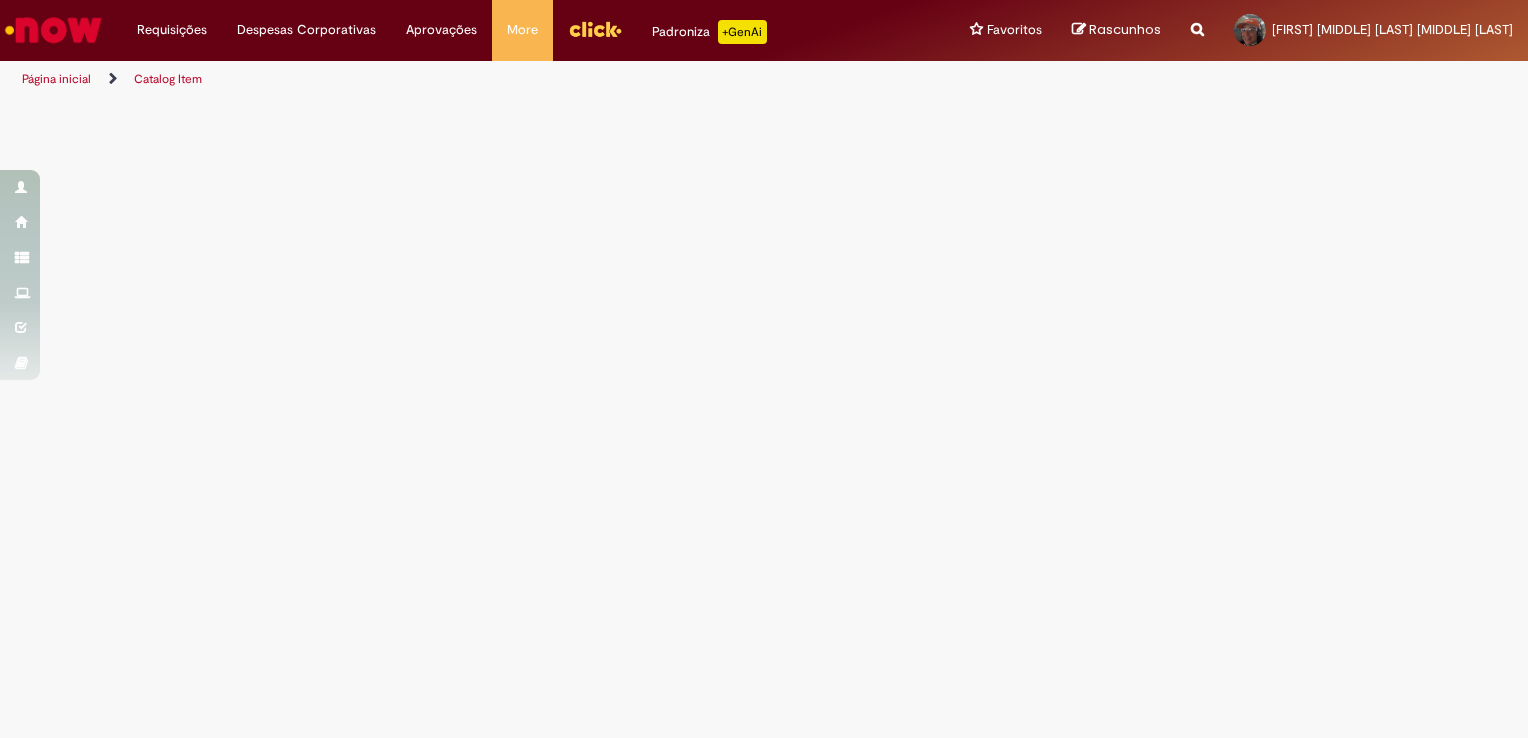 scroll, scrollTop: 0, scrollLeft: 0, axis: both 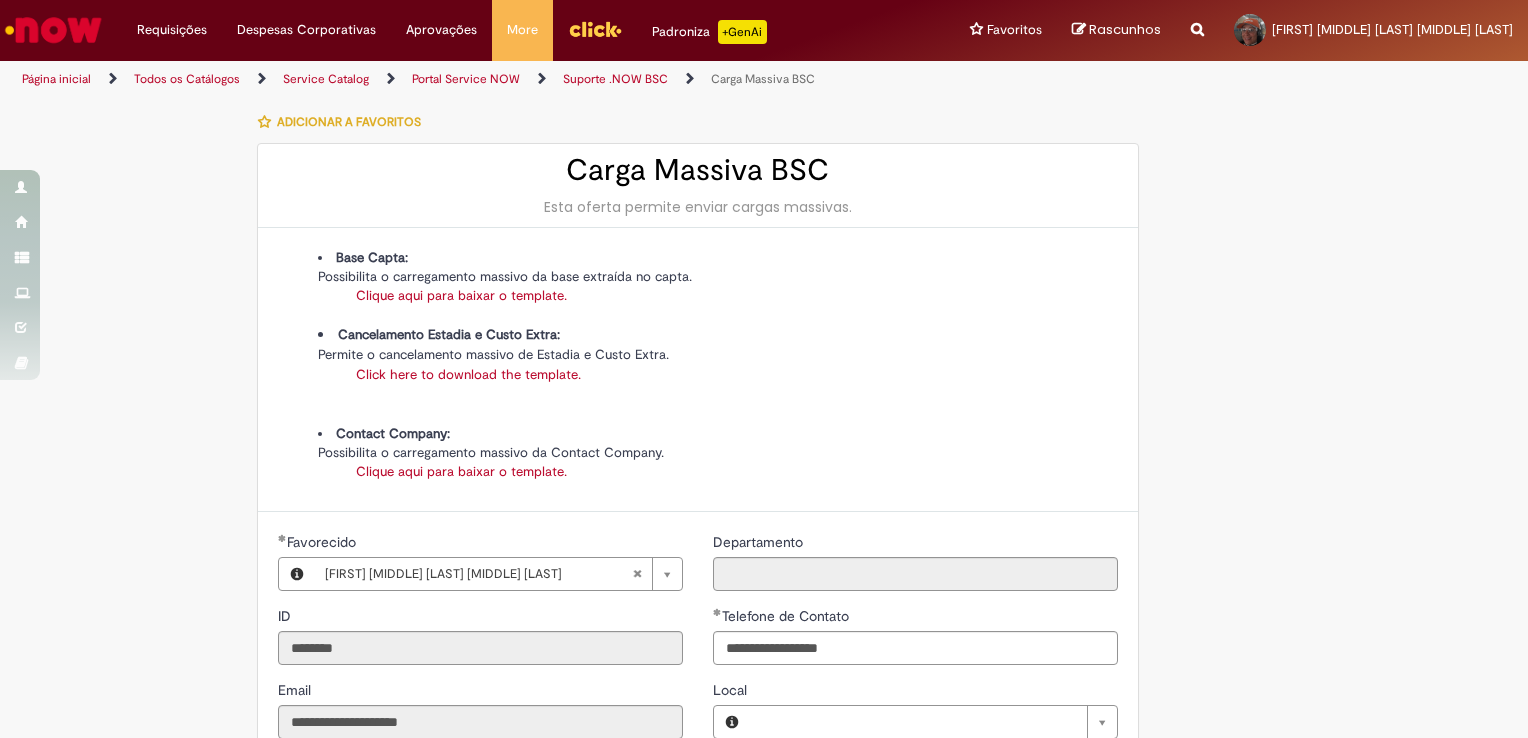 type on "**********" 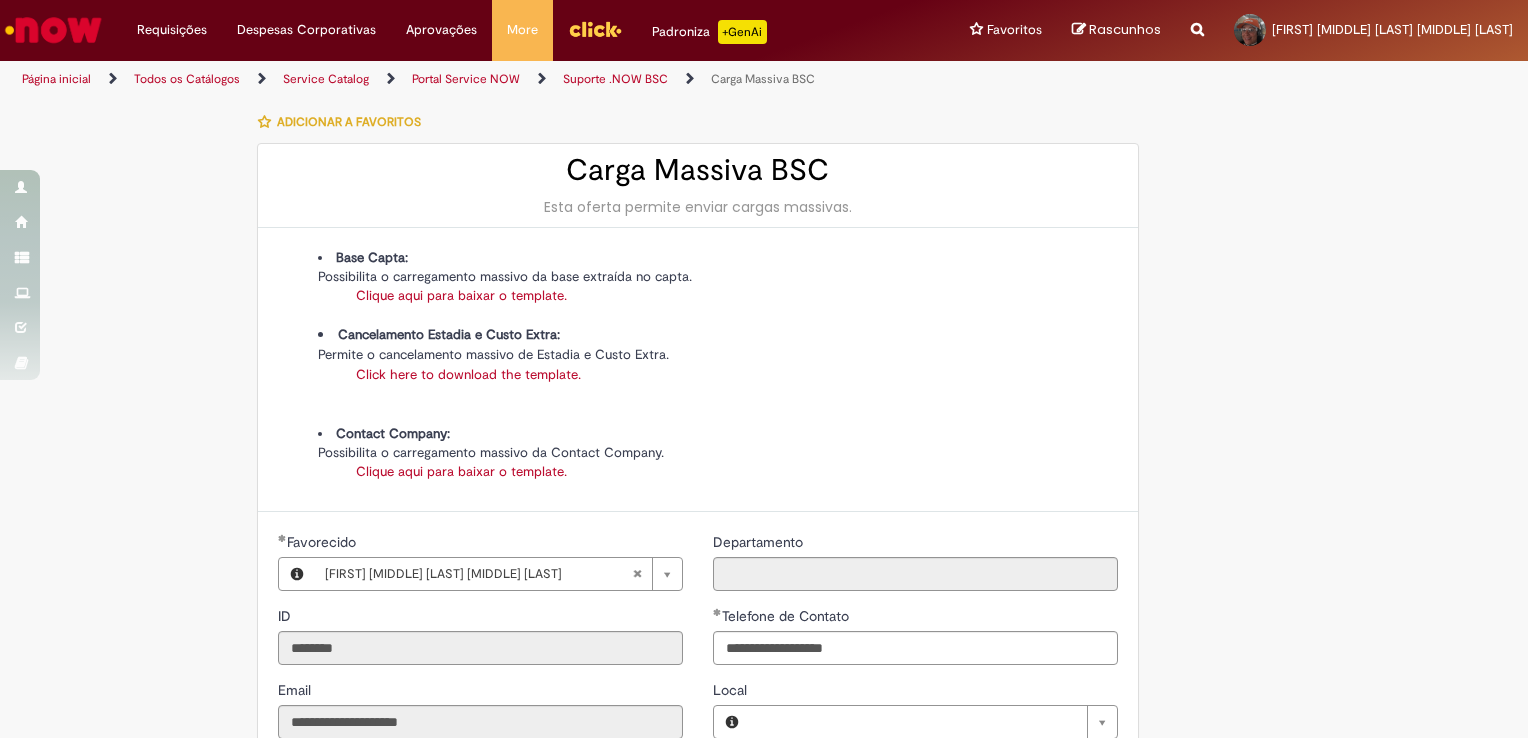 type on "**********" 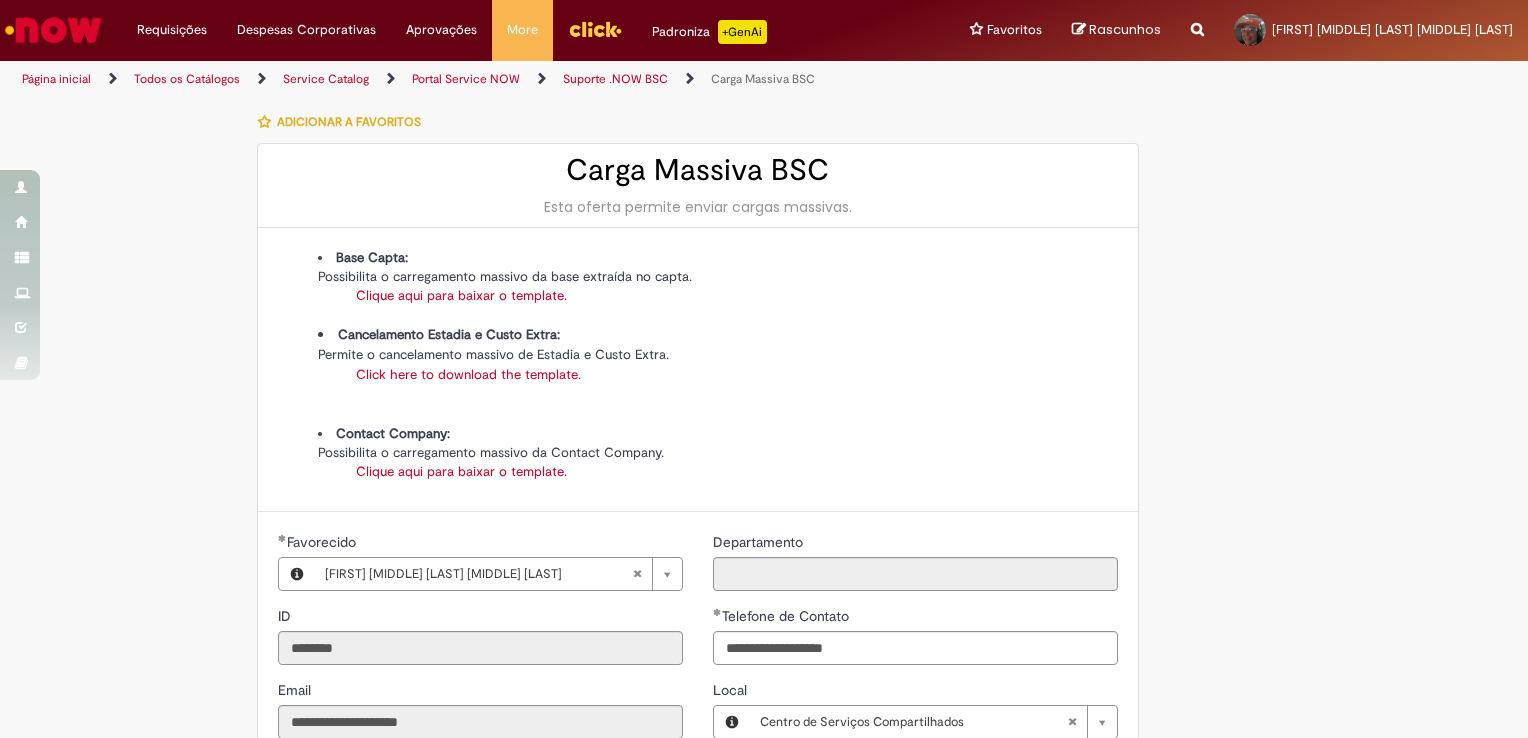click on "**********" at bounding box center (666, 591) 